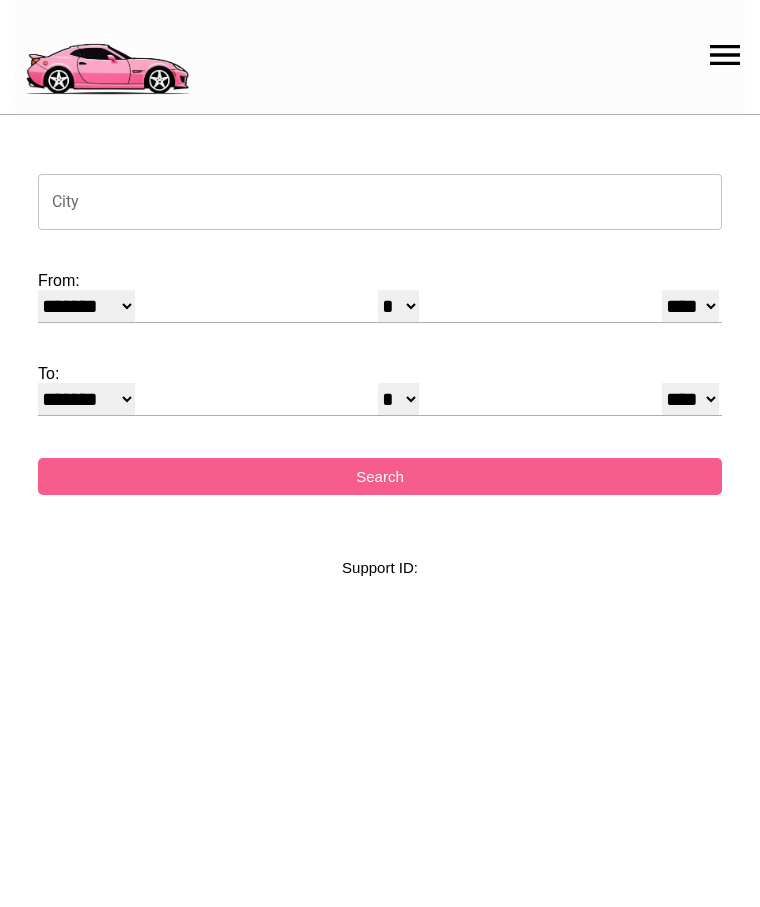 select on "*" 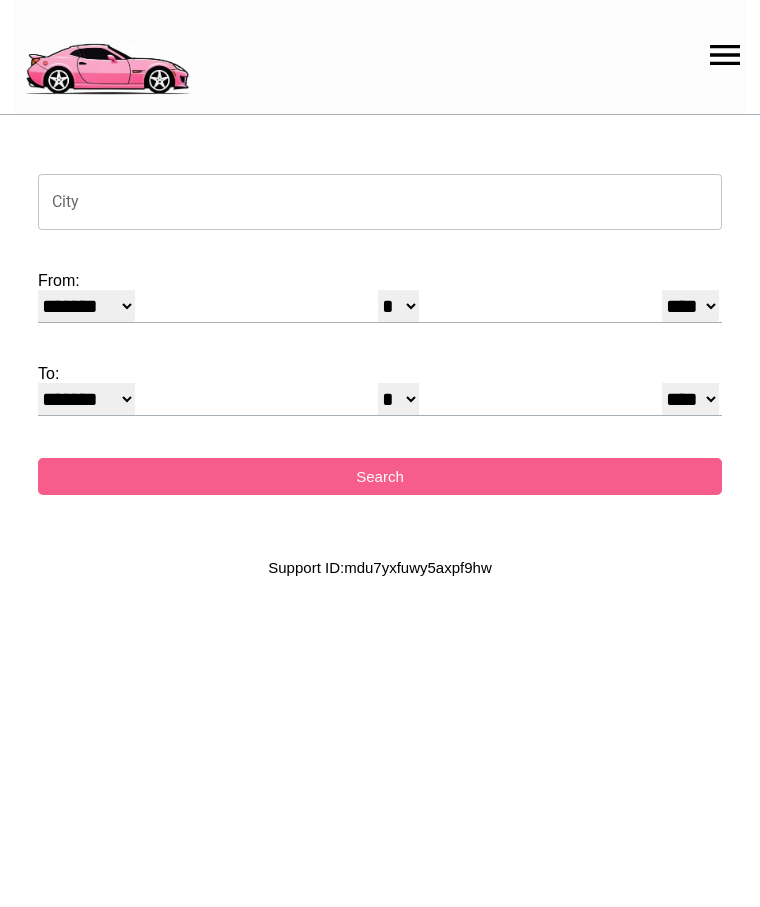 scroll, scrollTop: 0, scrollLeft: 0, axis: both 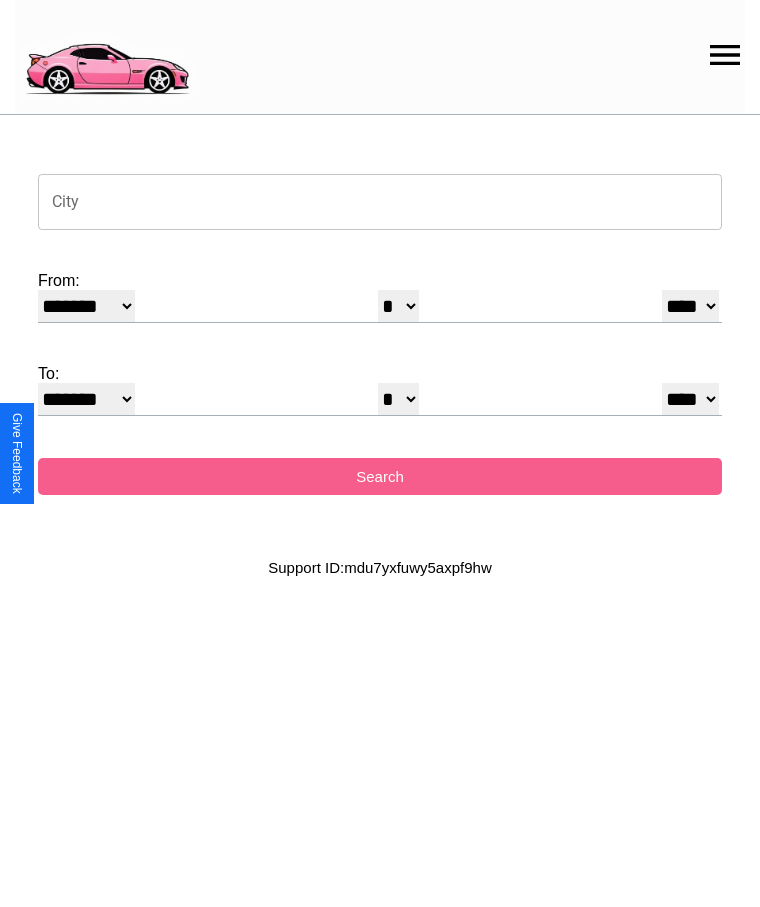 click 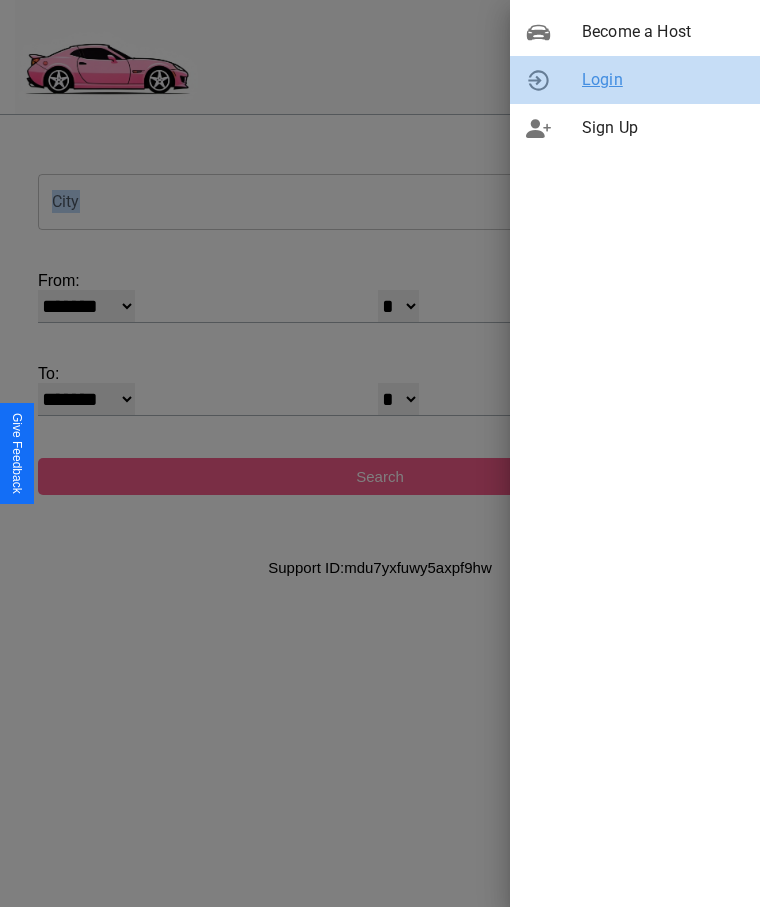 click on "Login" at bounding box center [663, 80] 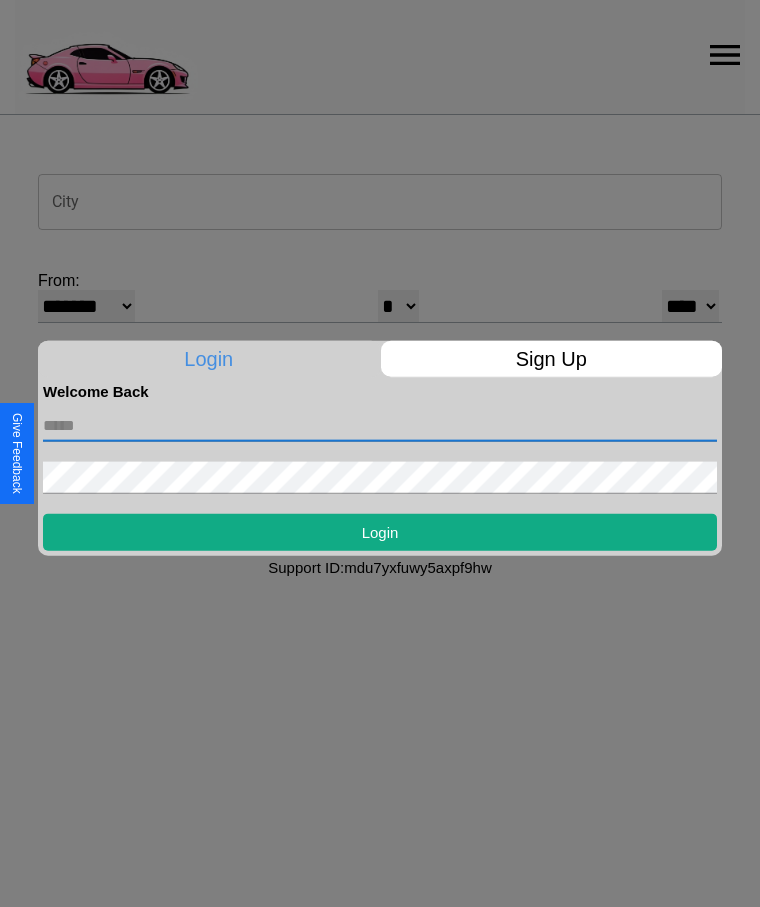 click at bounding box center (380, 425) 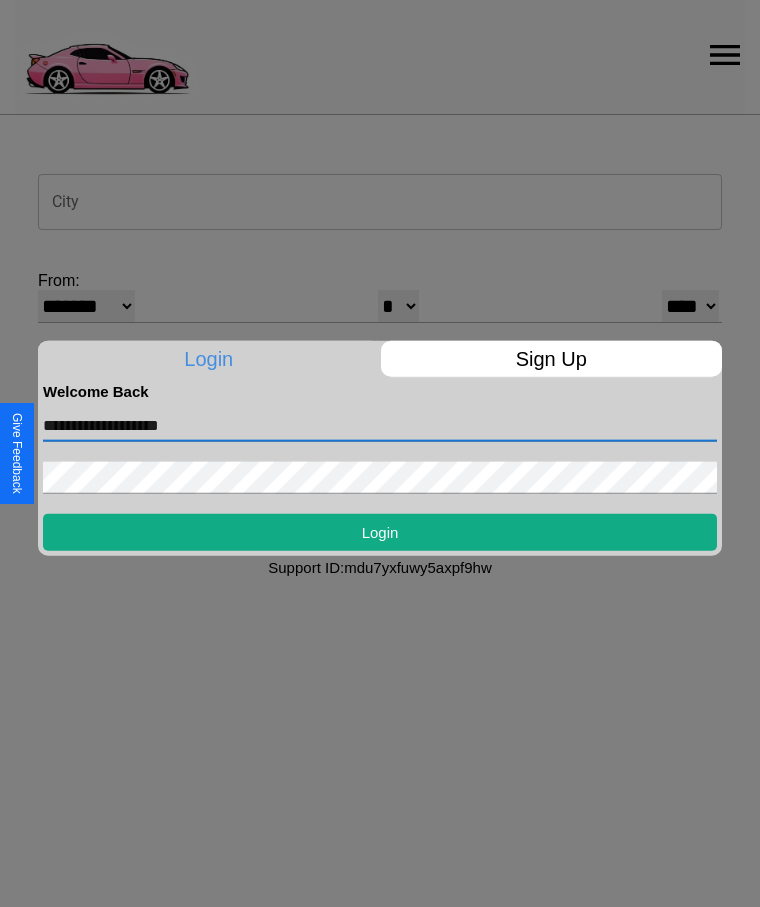type on "**********" 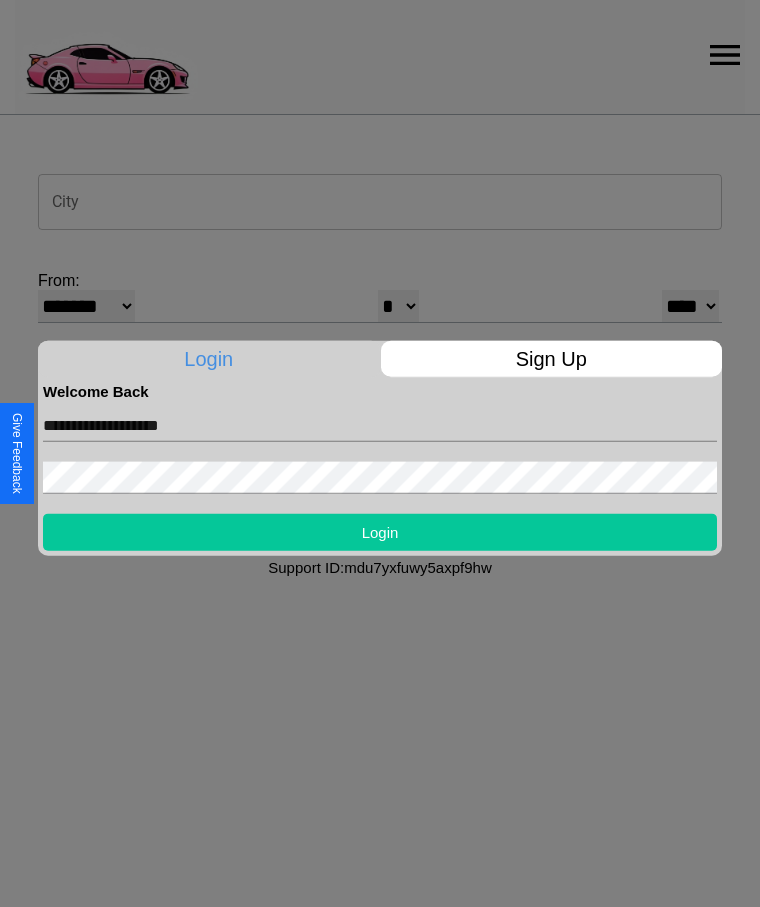 click on "Login" at bounding box center [380, 531] 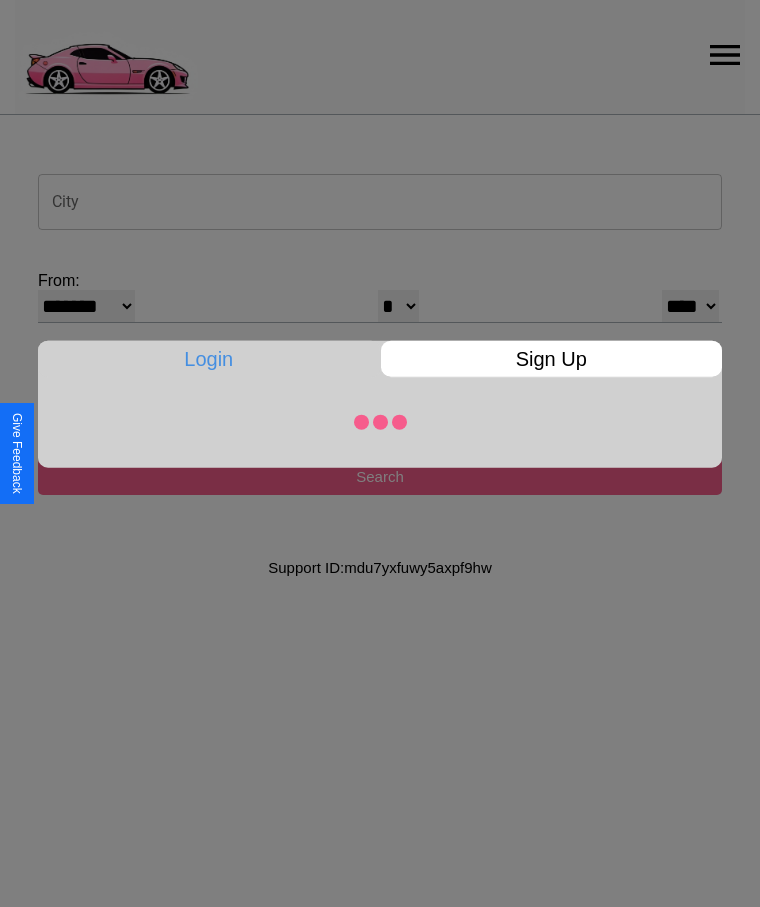 select on "*" 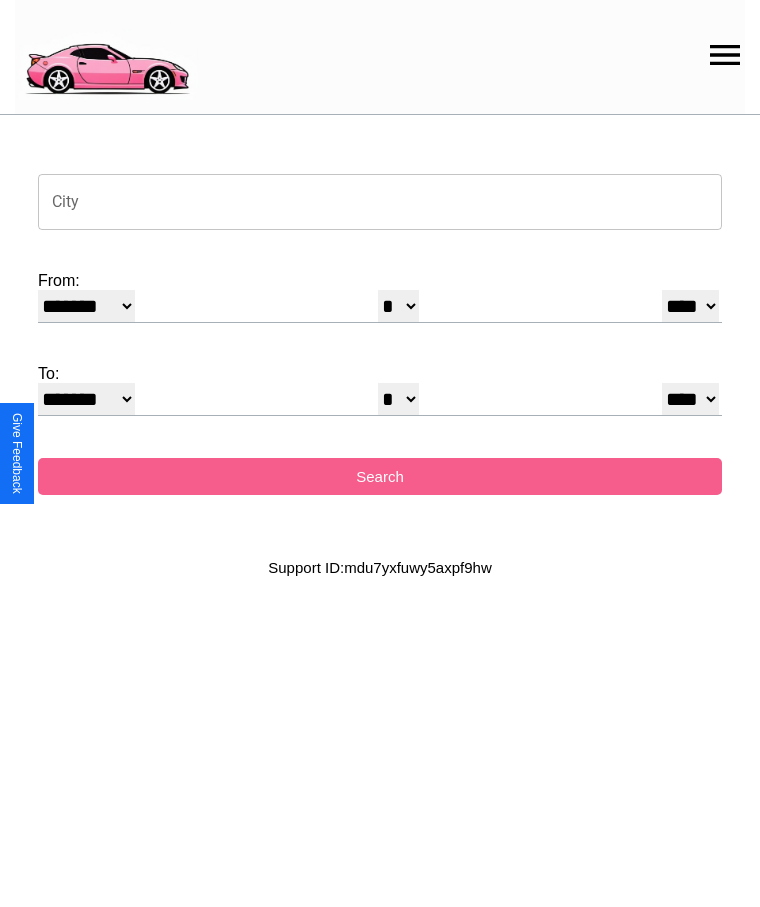 click on "City" at bounding box center [380, 202] 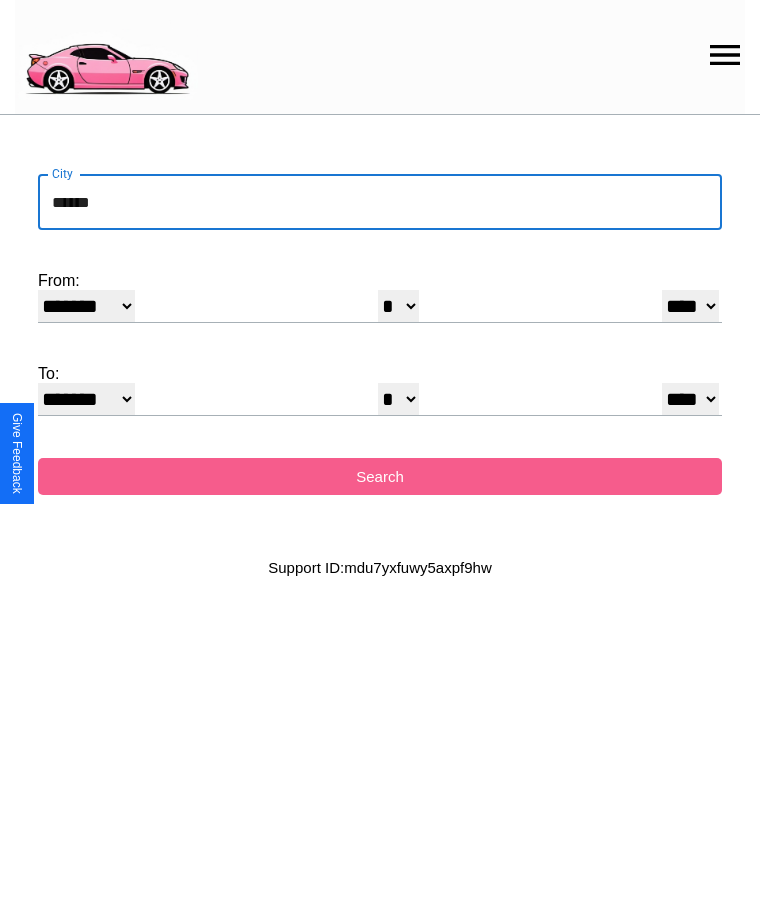 type on "******" 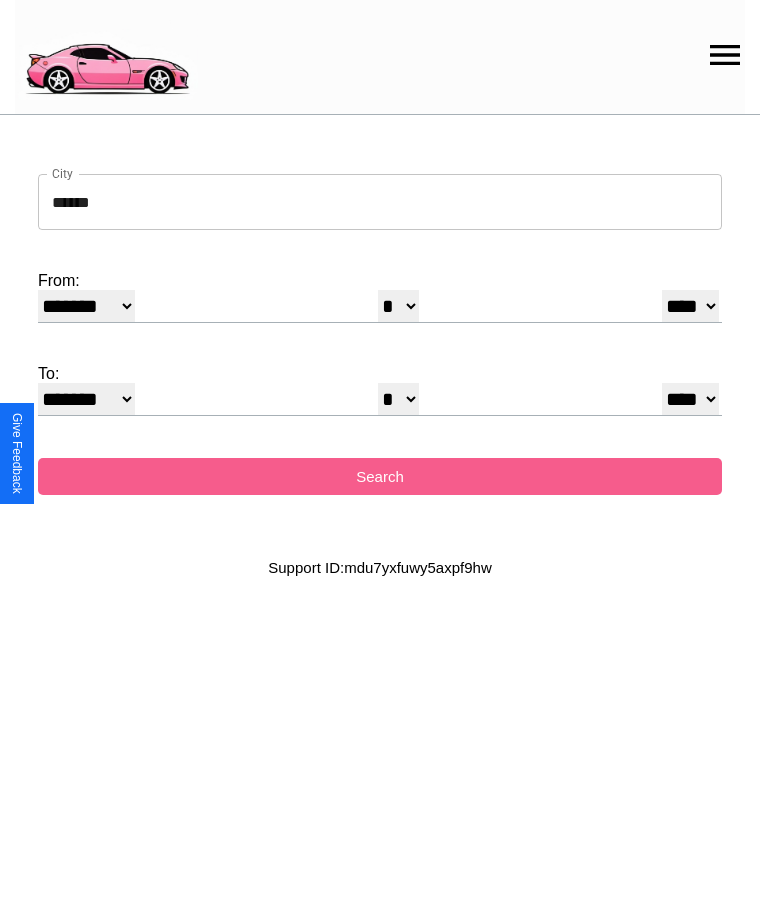 click on "******* ******** ***** ***** *** **** **** ****** ********* ******* ******** ********" at bounding box center (86, 306) 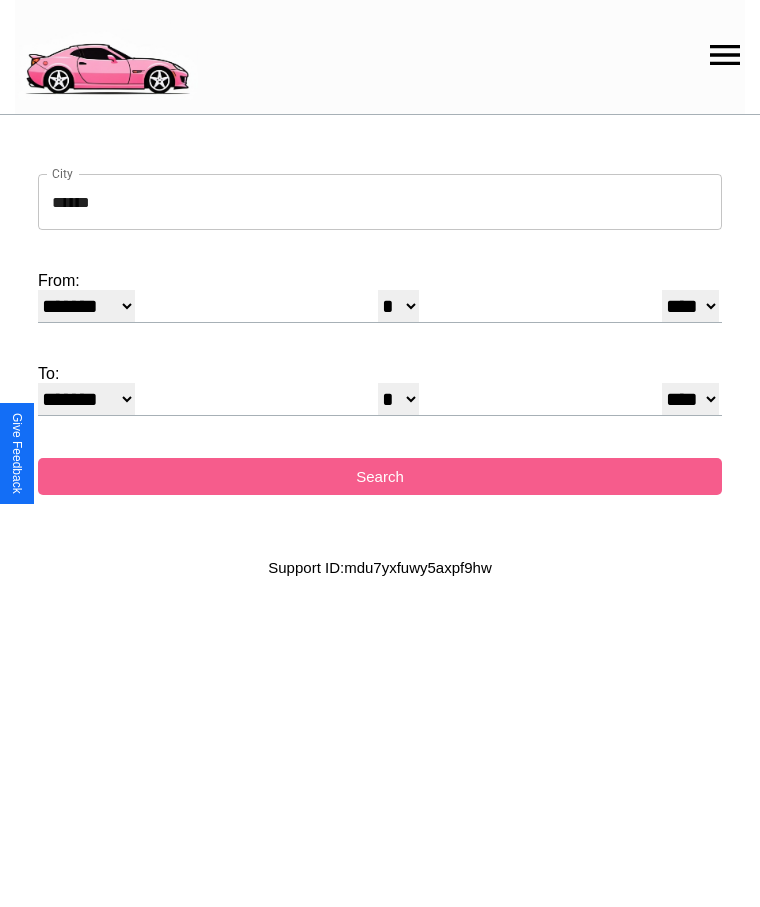 select on "**" 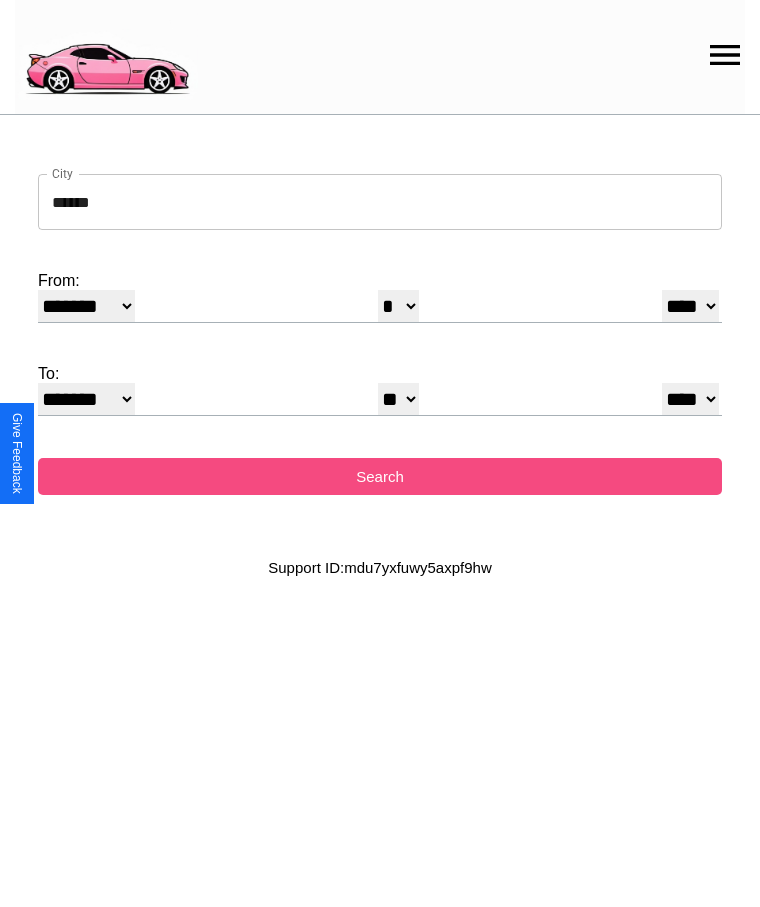 click on "Search" at bounding box center [380, 476] 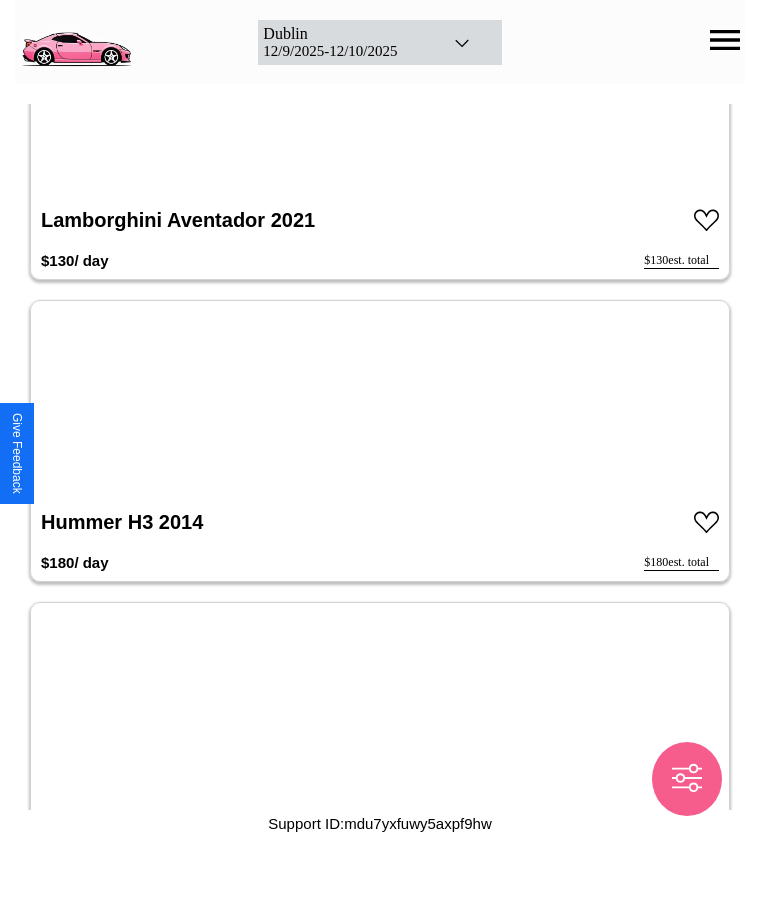 scroll, scrollTop: 7066, scrollLeft: 0, axis: vertical 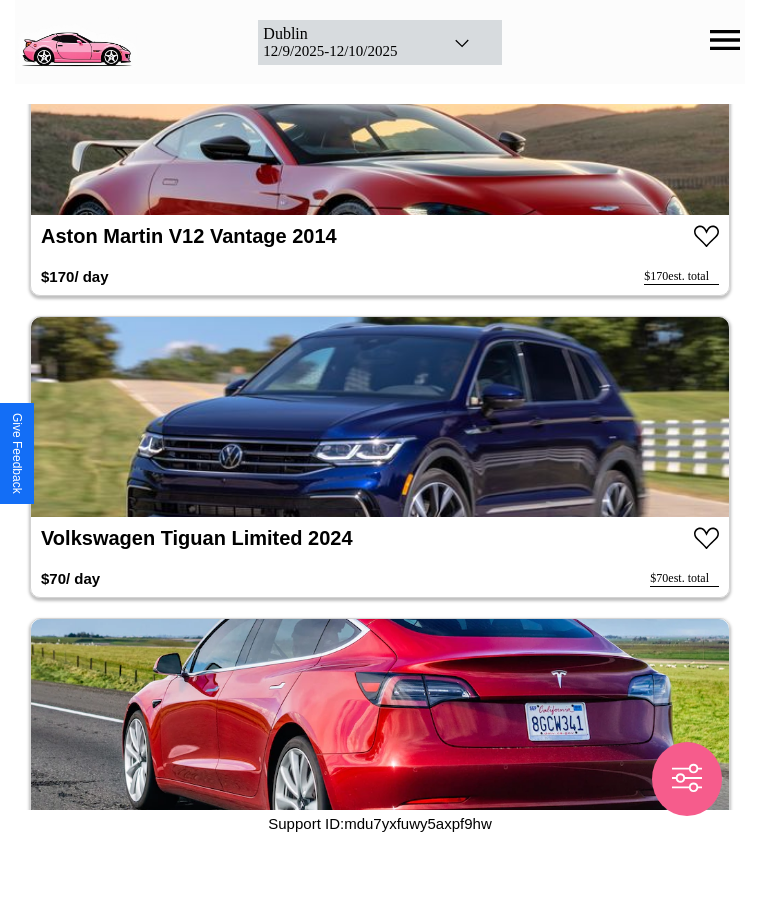 click at bounding box center (380, 417) 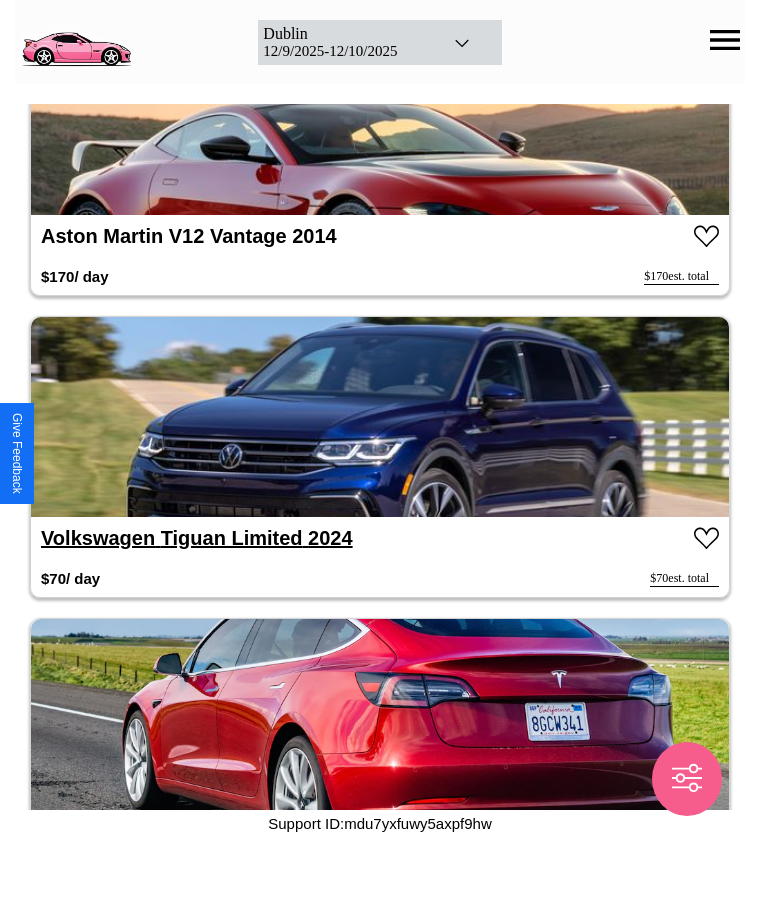 click on "Volkswagen   Tiguan Limited   2024" at bounding box center (197, 538) 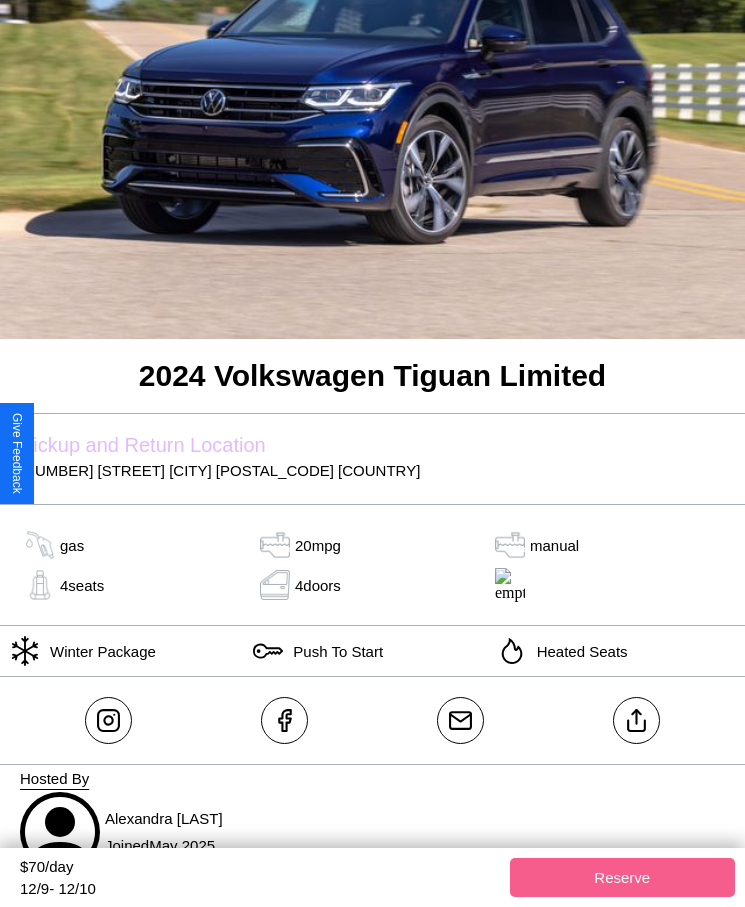 scroll, scrollTop: 344, scrollLeft: 0, axis: vertical 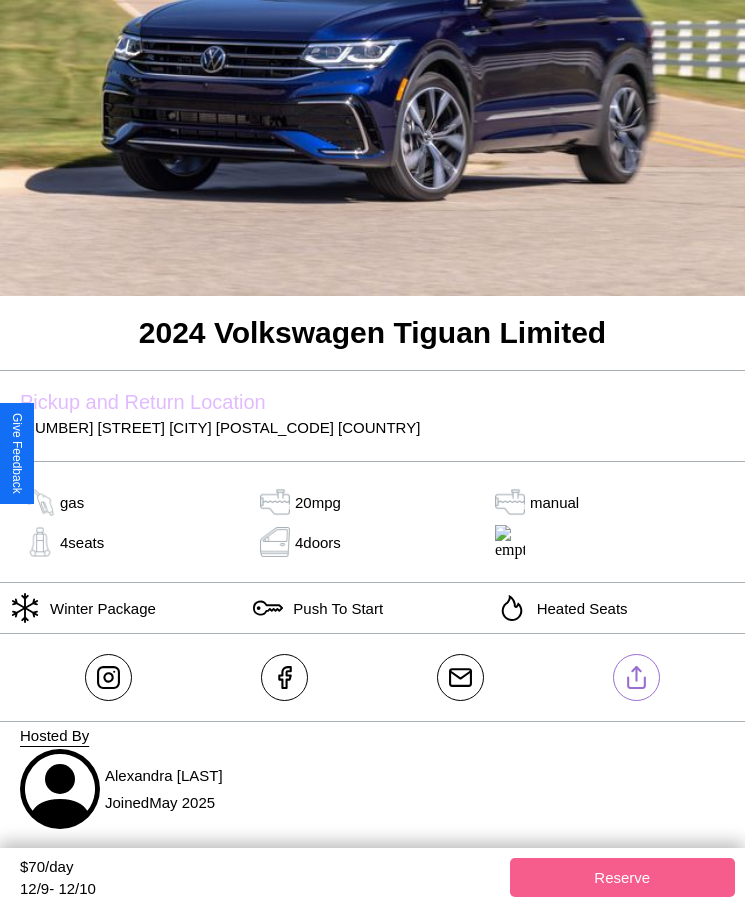 click 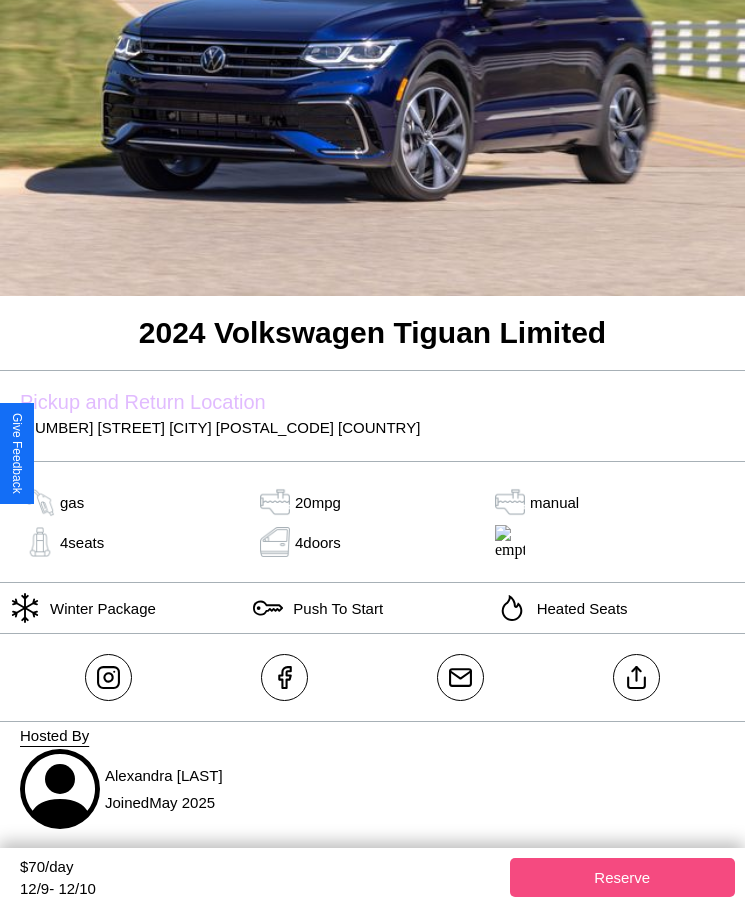 click on "Reserve" at bounding box center [623, 877] 